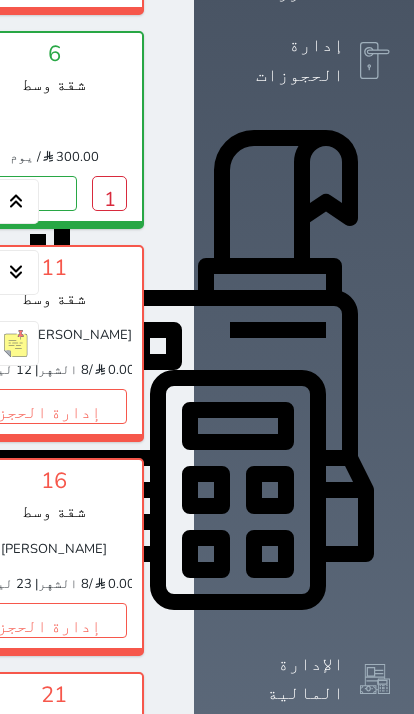 scroll, scrollTop: 661, scrollLeft: 0, axis: vertical 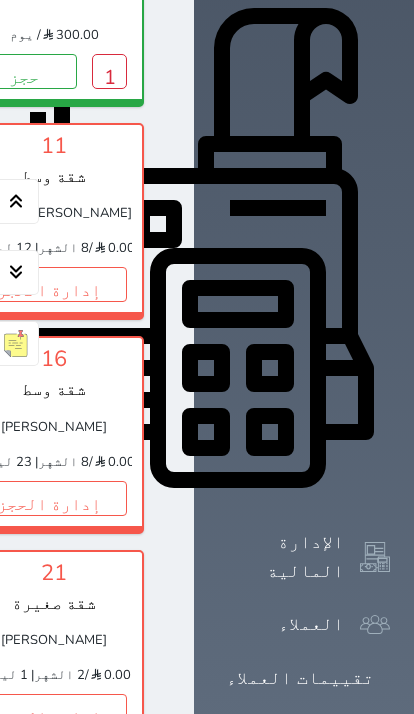 click on "1" at bounding box center (-86, 71) 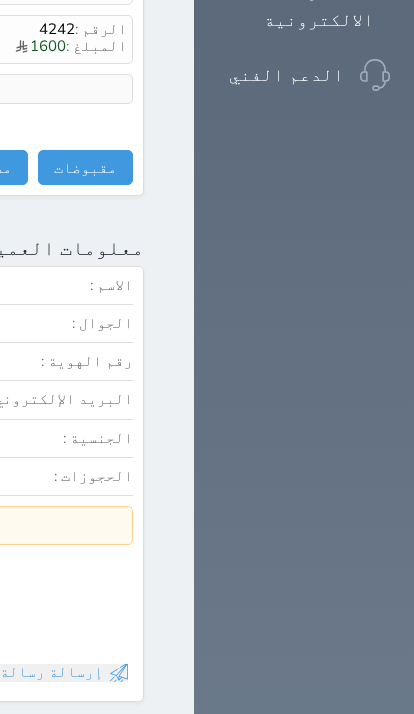 scroll, scrollTop: 1616, scrollLeft: 0, axis: vertical 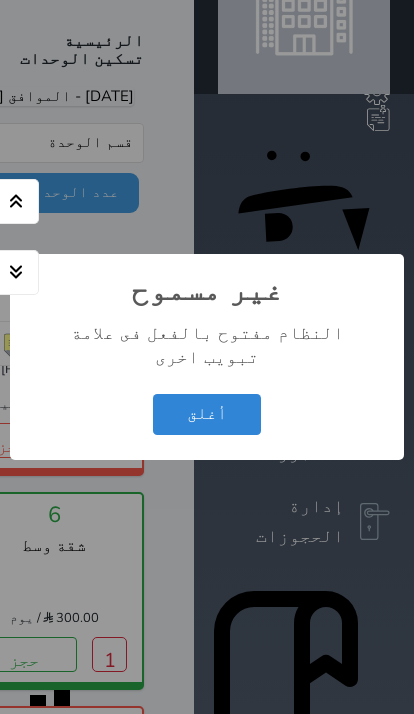 click on "أغلق" at bounding box center (207, 414) 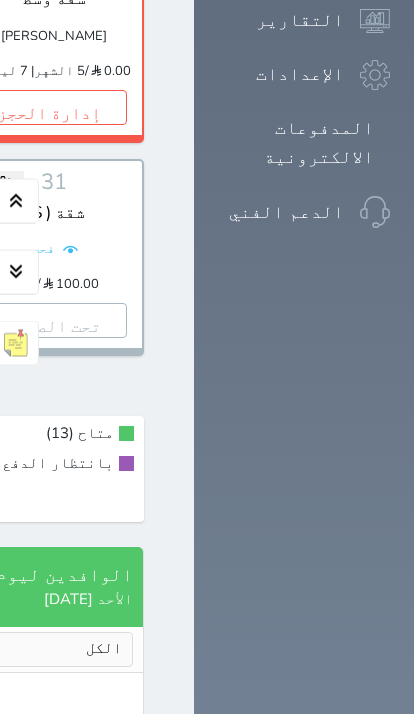 scroll, scrollTop: 1690, scrollLeft: 0, axis: vertical 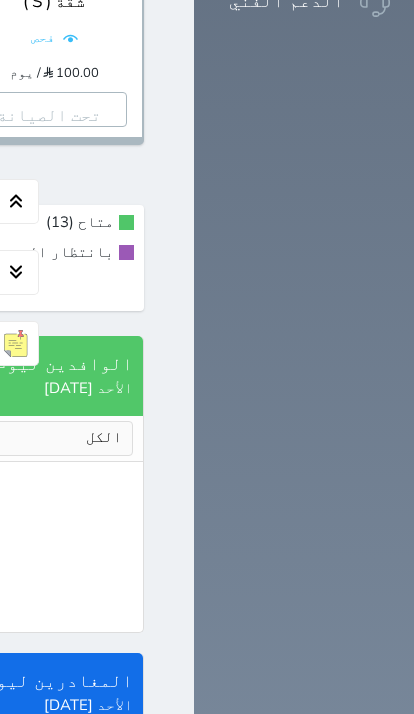 click on "إدارة الحجز" at bounding box center [-537, -531] 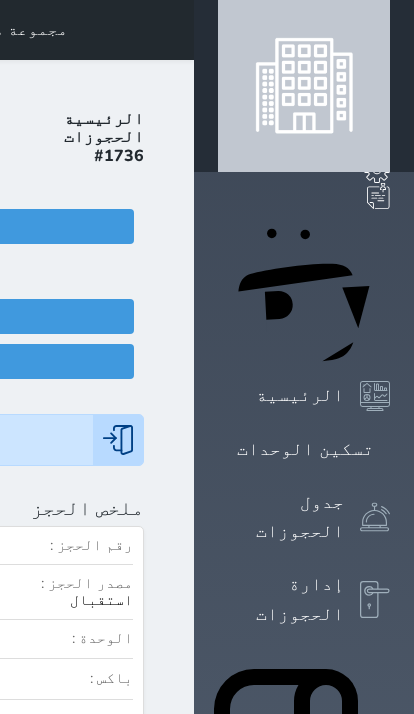 scroll, scrollTop: 1, scrollLeft: 0, axis: vertical 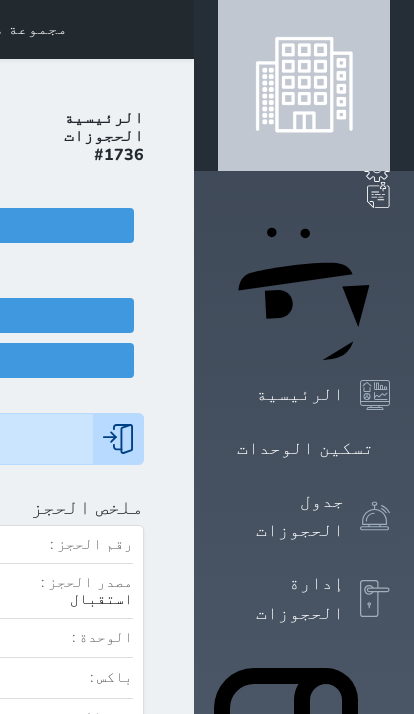 select 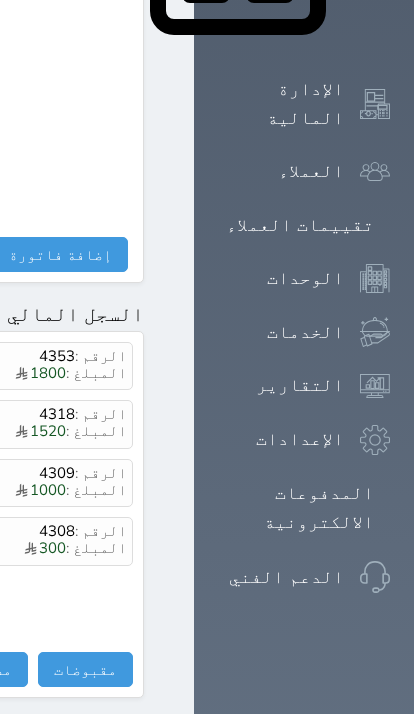scroll, scrollTop: 1528, scrollLeft: 0, axis: vertical 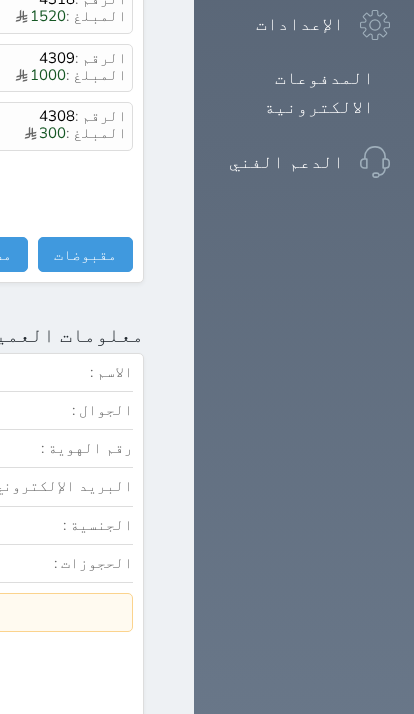 click on "مقبوضات" at bounding box center [85, 255] 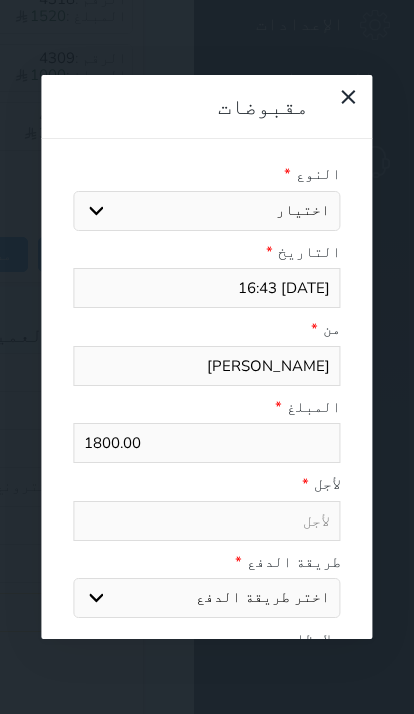 select 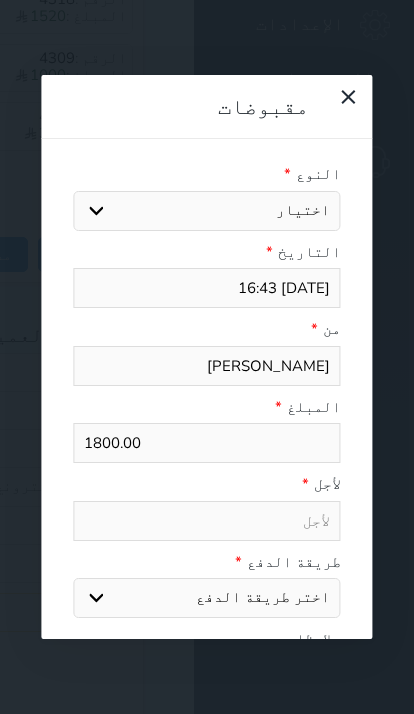 click on "اختيار   مقبوضات عامة قيمة إيجار فواتير تامين عربون لا ينطبق آخر مغسلة واي فاي - الإنترنت مواقف السيارات طعام الأغذية والمشروبات مشروبات المشروبات الباردة المشروبات الساخنة الإفطار غداء عشاء مخبز و كعك حمام سباحة الصالة الرياضية سبا و خدمات الجمال اختيار وإسقاط (خدمات النقل) ميني بار كابل - تلفزيون سرير إضافي تصفيف الشعر التسوق خدمات الجولات السياحية المنظمة خدمات الدليل السياحي" at bounding box center [206, 211] 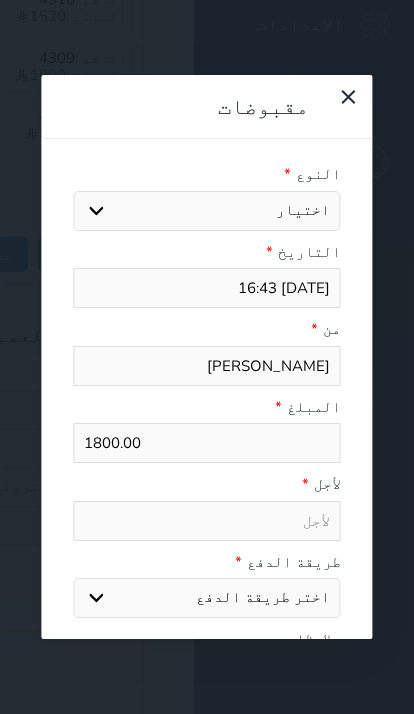 select on "59895" 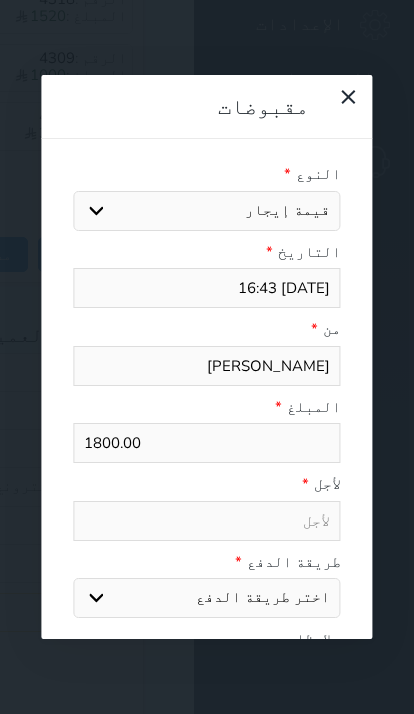 select 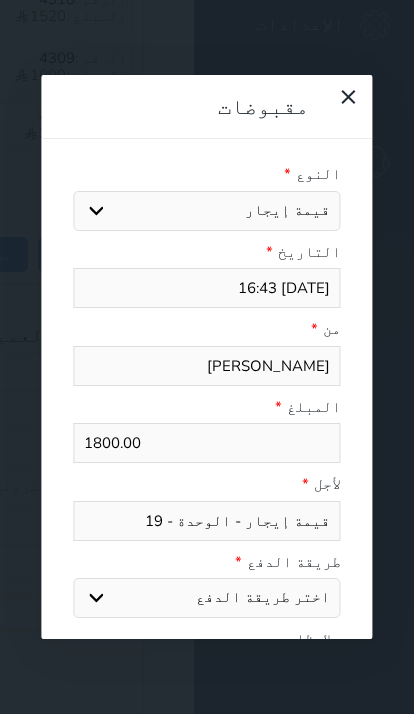 click on "اختر طريقة الدفع   دفع نقدى   تحويل بنكى   مدى   بطاقة ائتمان   آجل" at bounding box center [206, 598] 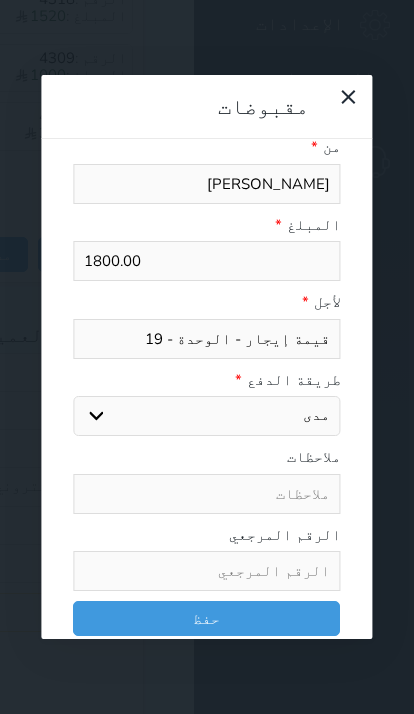 scroll, scrollTop: 181, scrollLeft: 0, axis: vertical 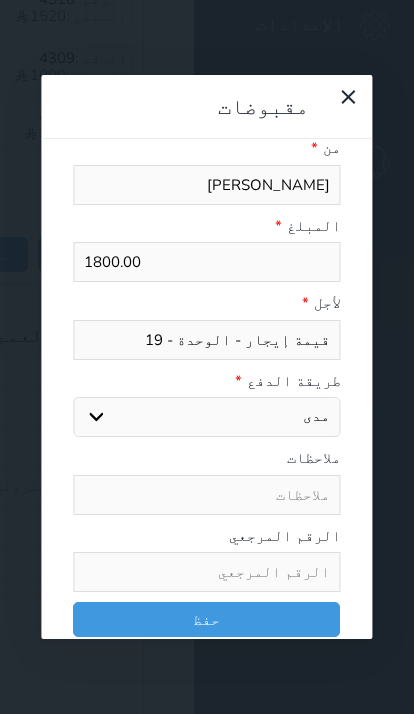 click at bounding box center (206, 572) 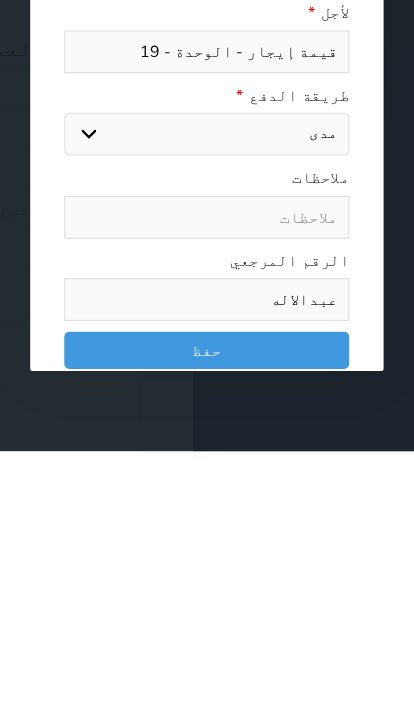 type on "عبدالاله" 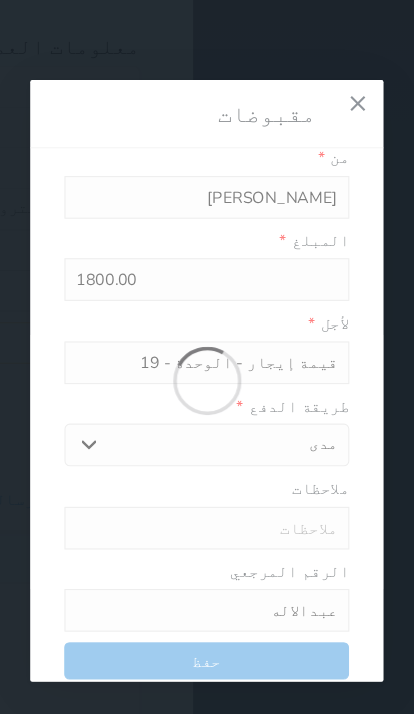 select 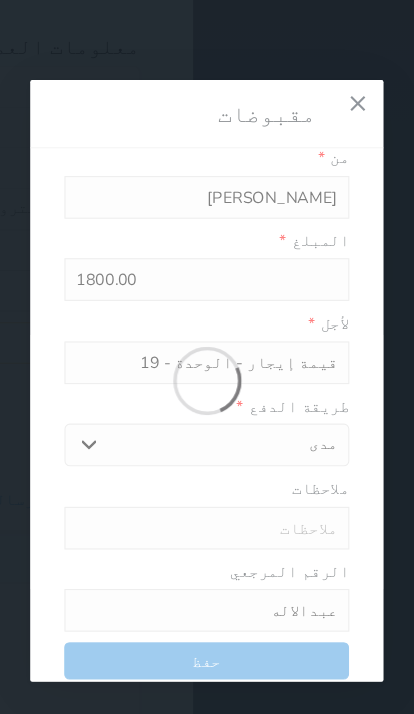 type 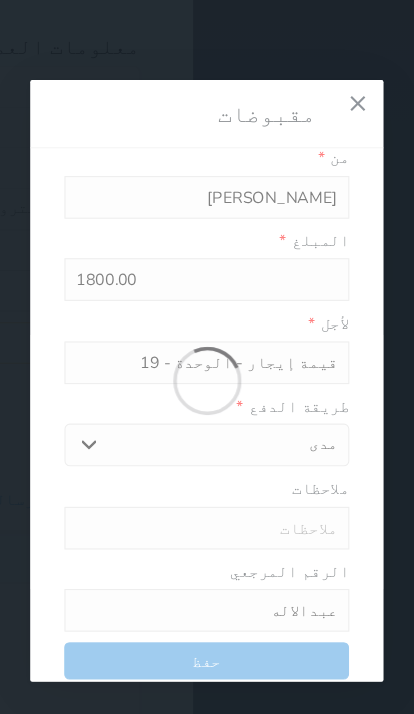 type on "0" 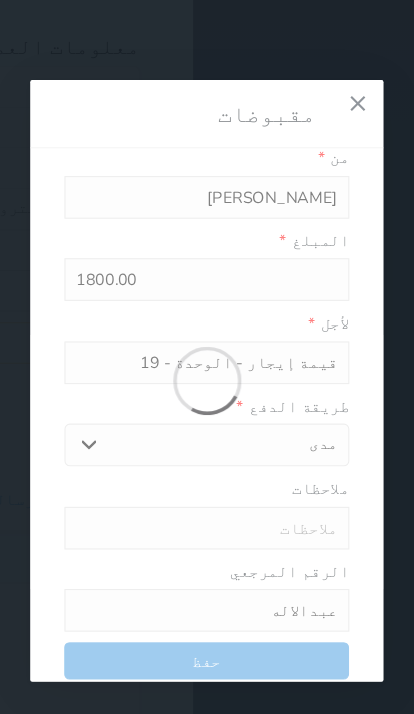 select 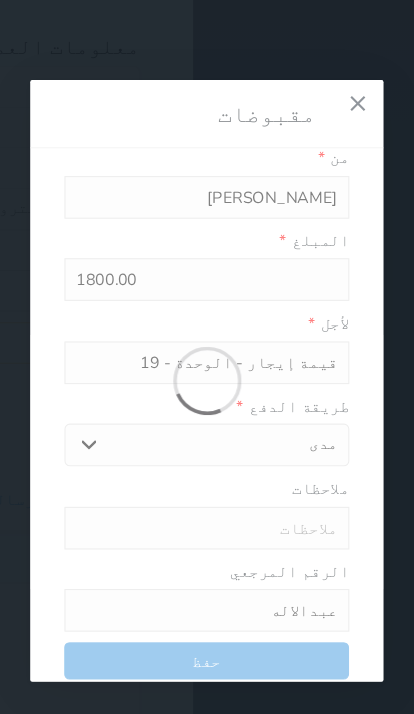 type on "0" 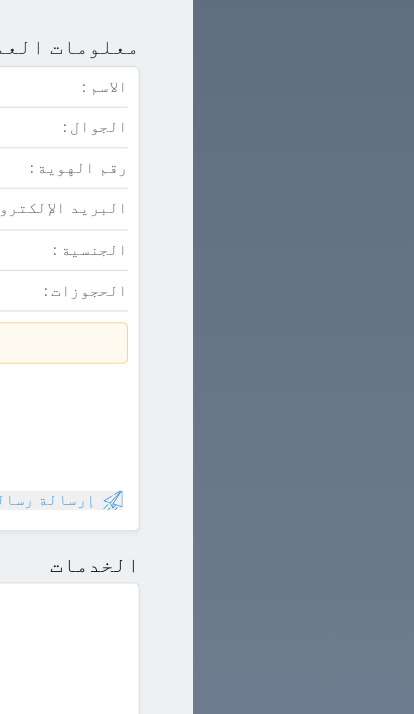 click at bounding box center (170, -1790) 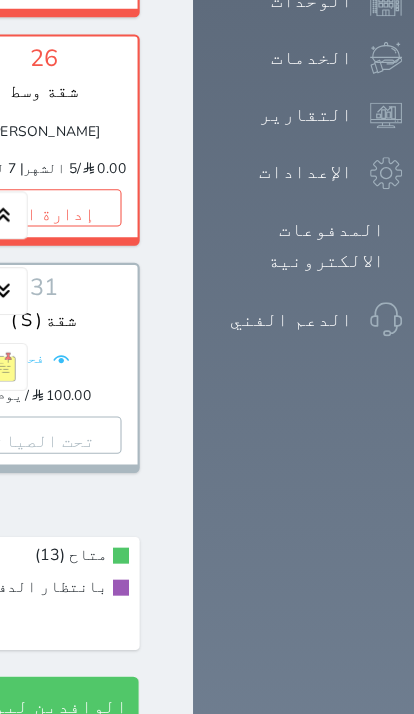 scroll, scrollTop: 1658, scrollLeft: 0, axis: vertical 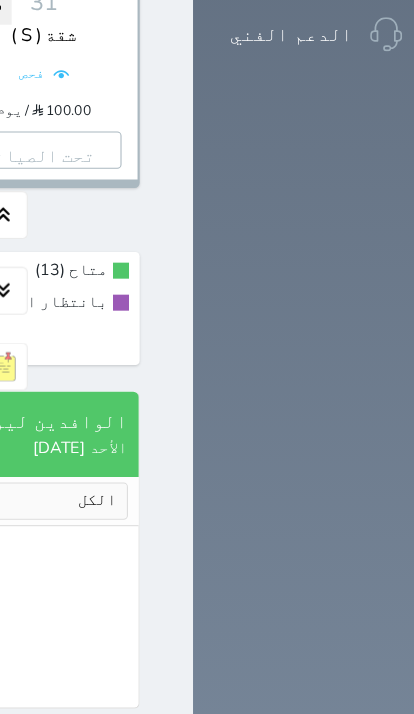 click on "1" at bounding box center (-86, -500) 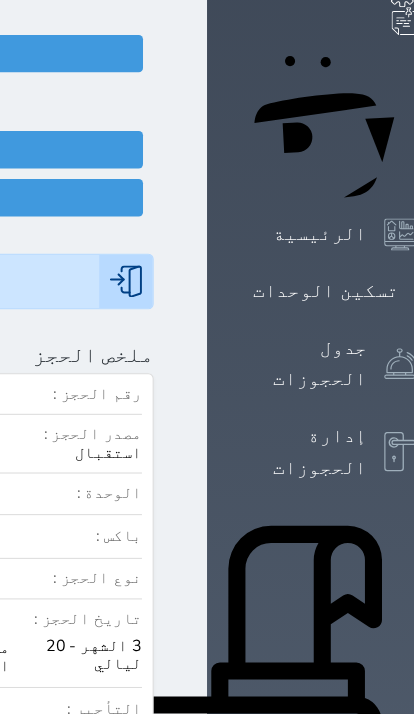scroll, scrollTop: 137, scrollLeft: 0, axis: vertical 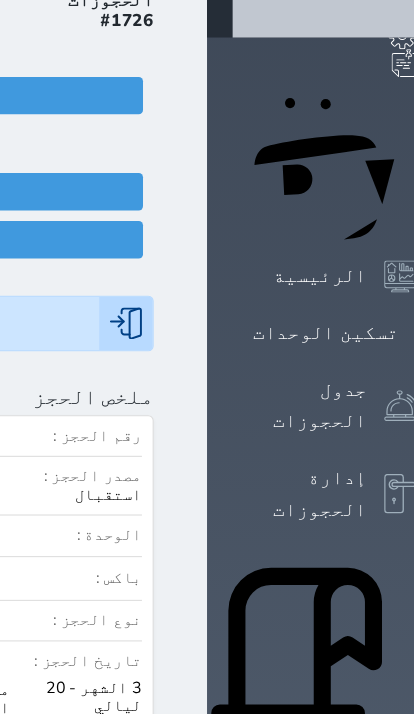 click at bounding box center (-799, 371) 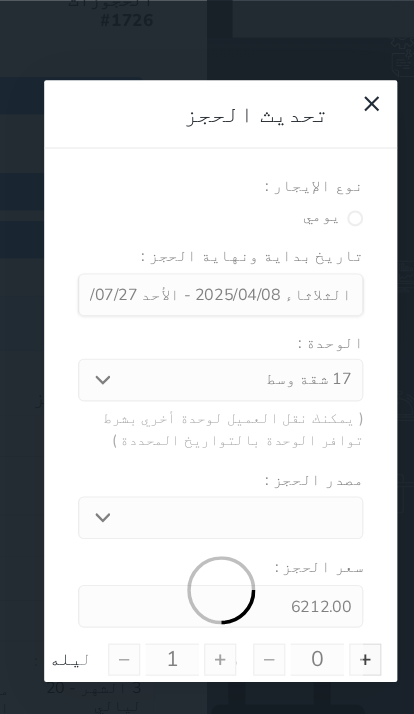 scroll, scrollTop: 137, scrollLeft: 0, axis: vertical 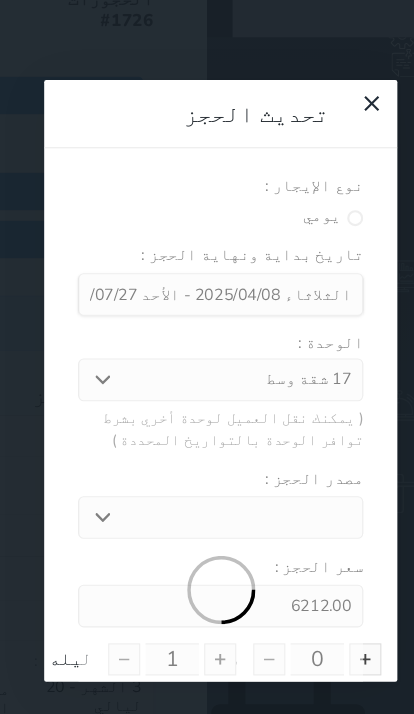 select on "12598" 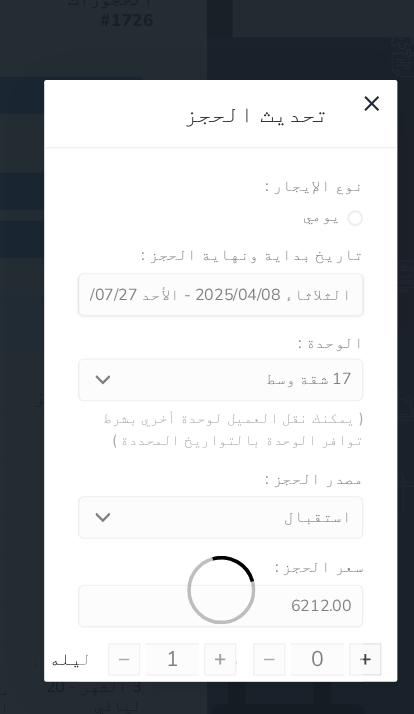 type on "3" 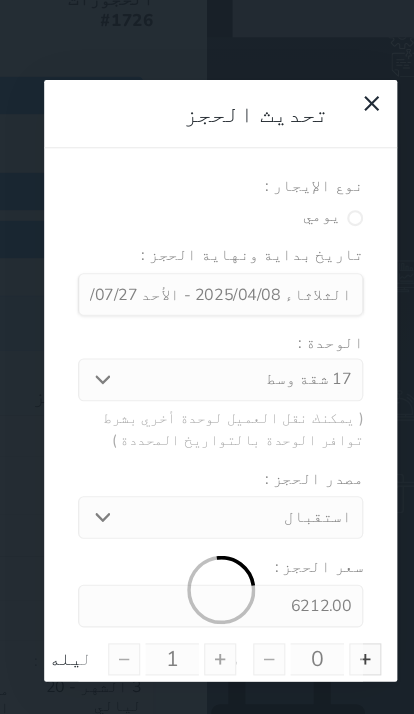 type on "20" 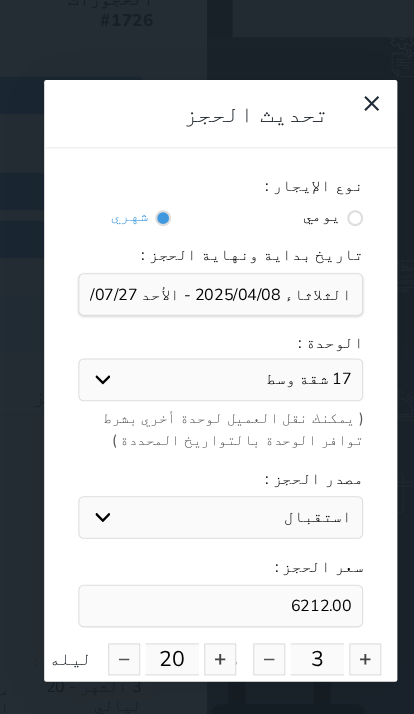 click at bounding box center [343, 618] 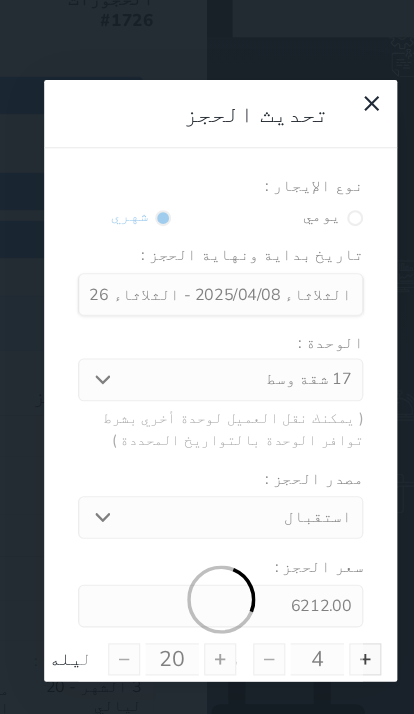 type on "7906.18" 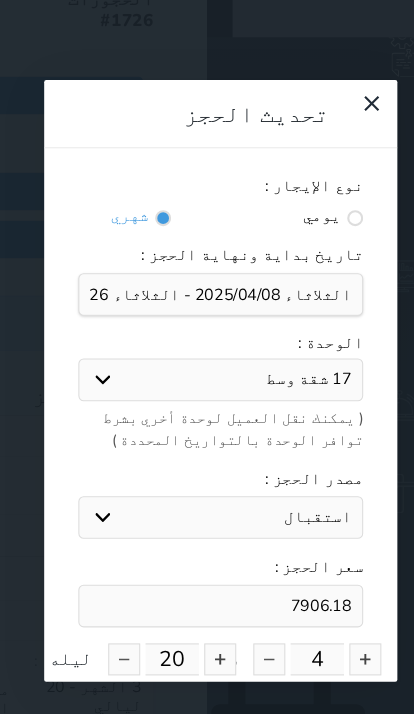 click at bounding box center [206, 618] 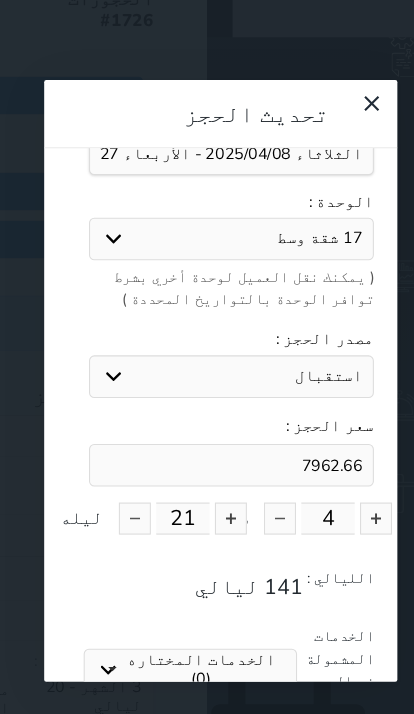 scroll, scrollTop: 133, scrollLeft: -9, axis: both 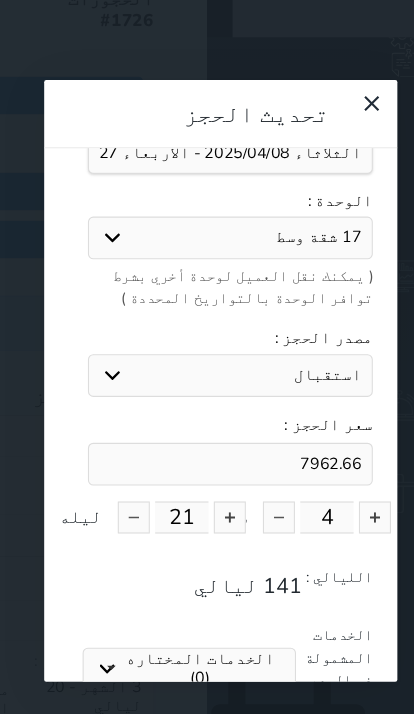 click on "7962.66" at bounding box center (215, 435) 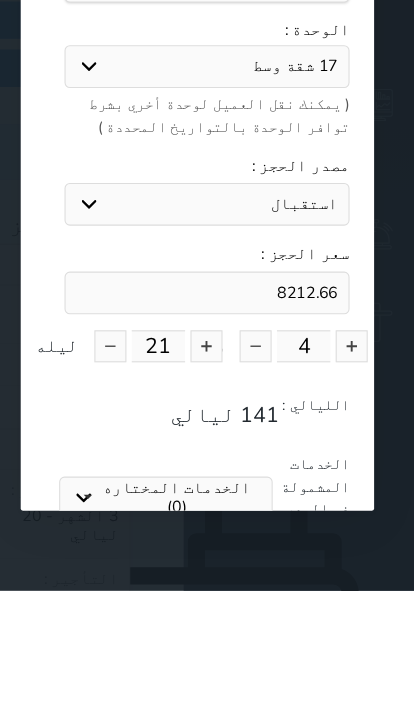click on "8212.66" at bounding box center (215, 435) 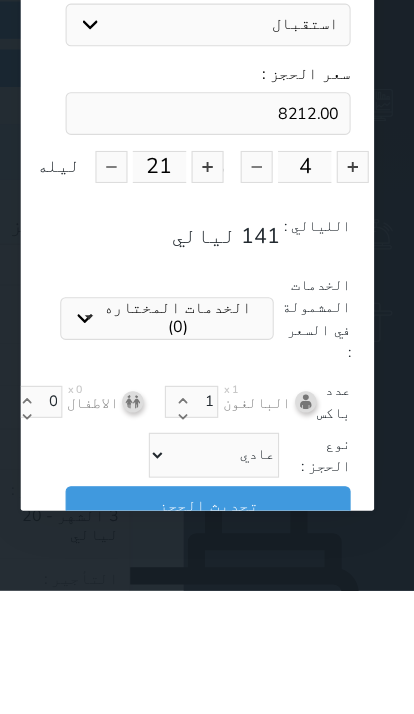 scroll, scrollTop: 299, scrollLeft: -9, axis: both 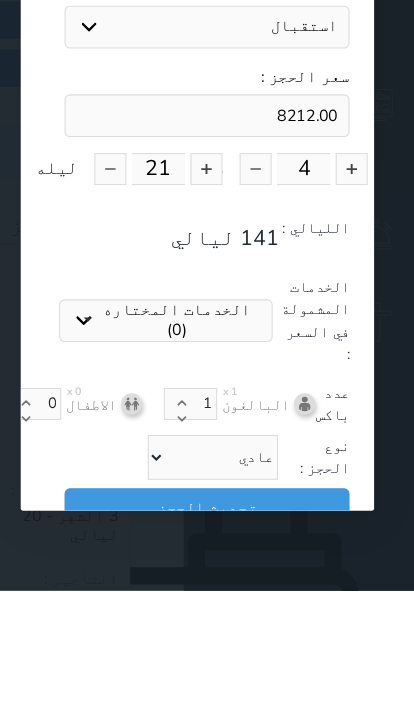 click on "تحديث الحجز" at bounding box center [215, 635] 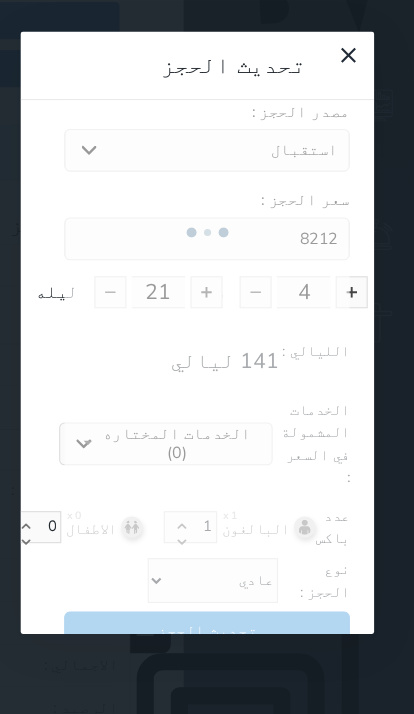 scroll, scrollTop: 82, scrollLeft: 0, axis: vertical 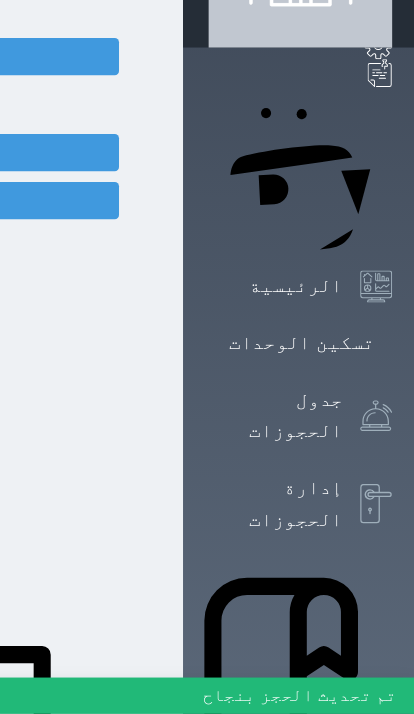 select 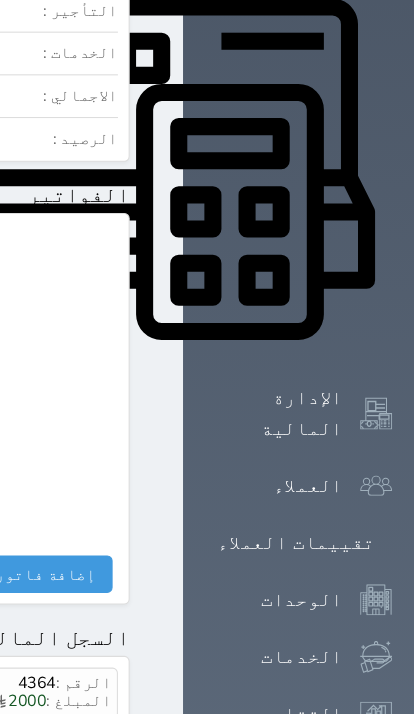 scroll, scrollTop: 1110, scrollLeft: 0, axis: vertical 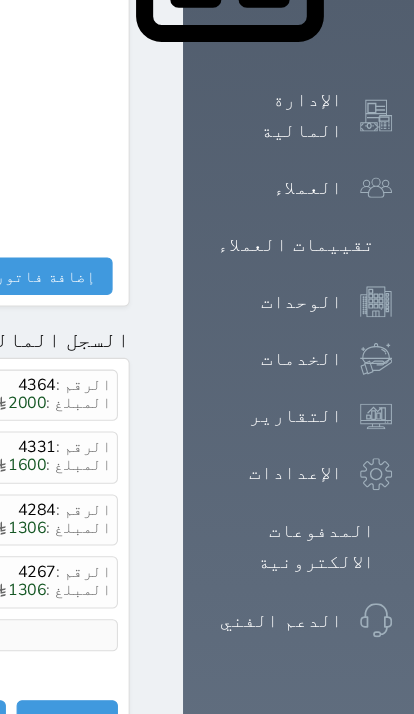 click on "مقبوضات" at bounding box center (85, 673) 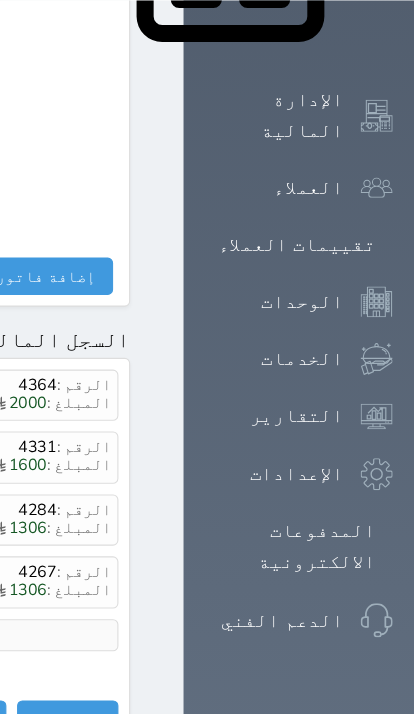 select 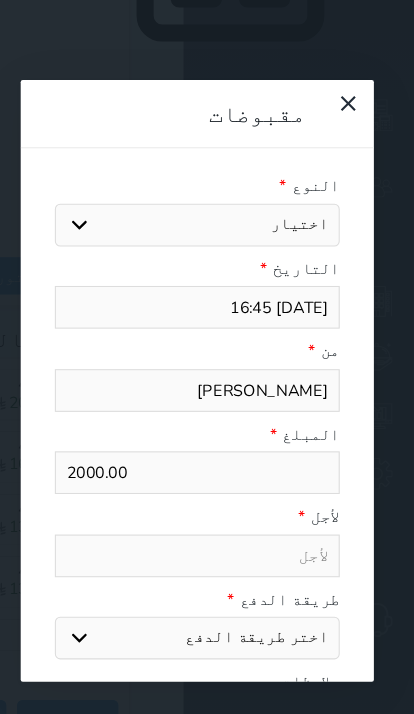select 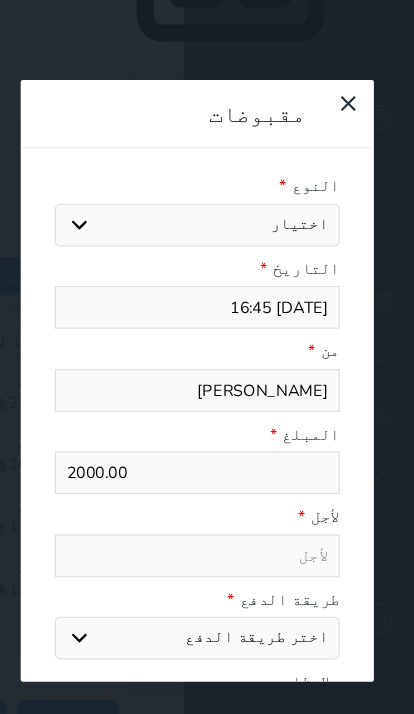 click on "اختيار   مقبوضات عامة قيمة إيجار فواتير تامين عربون لا ينطبق آخر مغسلة واي فاي - الإنترنت مواقف السيارات طعام الأغذية والمشروبات مشروبات المشروبات الباردة المشروبات الساخنة الإفطار غداء عشاء مخبز و كعك حمام سباحة الصالة الرياضية سبا و خدمات الجمال اختيار وإسقاط (خدمات النقل) ميني بار كابل - تلفزيون سرير إضافي تصفيف الشعر التسوق خدمات الجولات السياحية المنظمة خدمات الدليل السياحي" at bounding box center [206, 211] 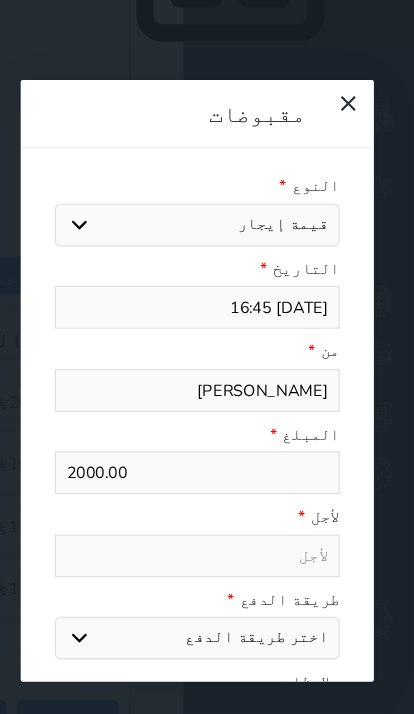 select 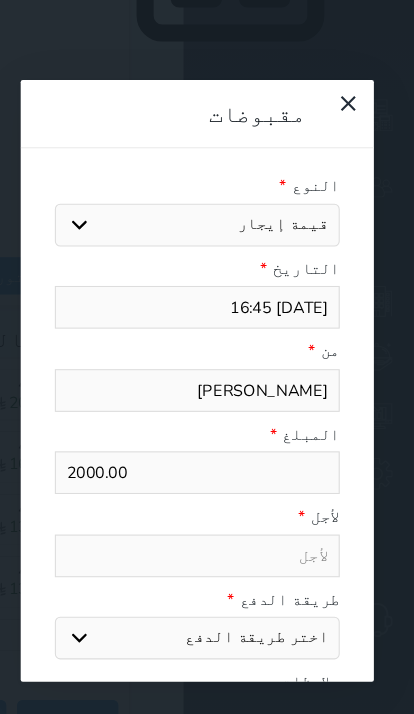 type on "قيمة إيجار - الوحدة - 17" 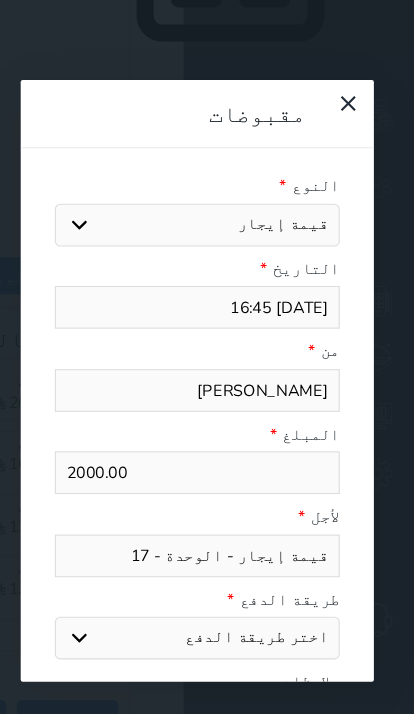 click on "مقبوضات                 النوع  *    اختيار   مقبوضات عامة قيمة إيجار فواتير تامين عربون لا ينطبق آخر مغسلة واي فاي - الإنترنت مواقف السيارات طعام الأغذية والمشروبات مشروبات المشروبات الباردة المشروبات الساخنة الإفطار غداء عشاء مخبز و كعك حمام سباحة الصالة الرياضية سبا و خدمات الجمال اختيار وإسقاط (خدمات النقل) ميني بار كابل - تلفزيون سرير إضافي تصفيف الشعر التسوق خدمات الجولات السياحية المنظمة خدمات الدليل السياحي   التاريخ *   [DATE] 16:45   من *   [PERSON_NAME] *   2000.00   لأجل *   قيمة إيجار - الوحدة - 17   طريقة الدفع *   اختر طريقة الدفع   دفع نقدى   تحويل بنكى   مدى" at bounding box center (207, 357) 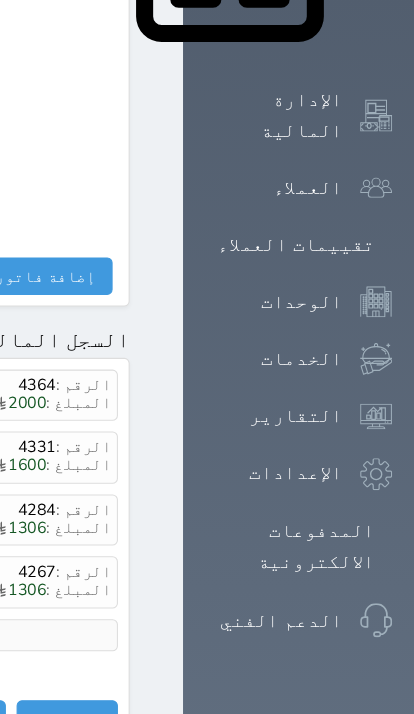 click at bounding box center [170, -1080] 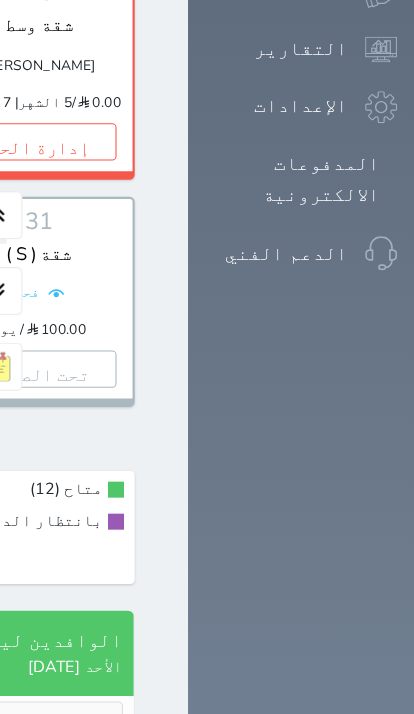 scroll, scrollTop: 1624, scrollLeft: 0, axis: vertical 